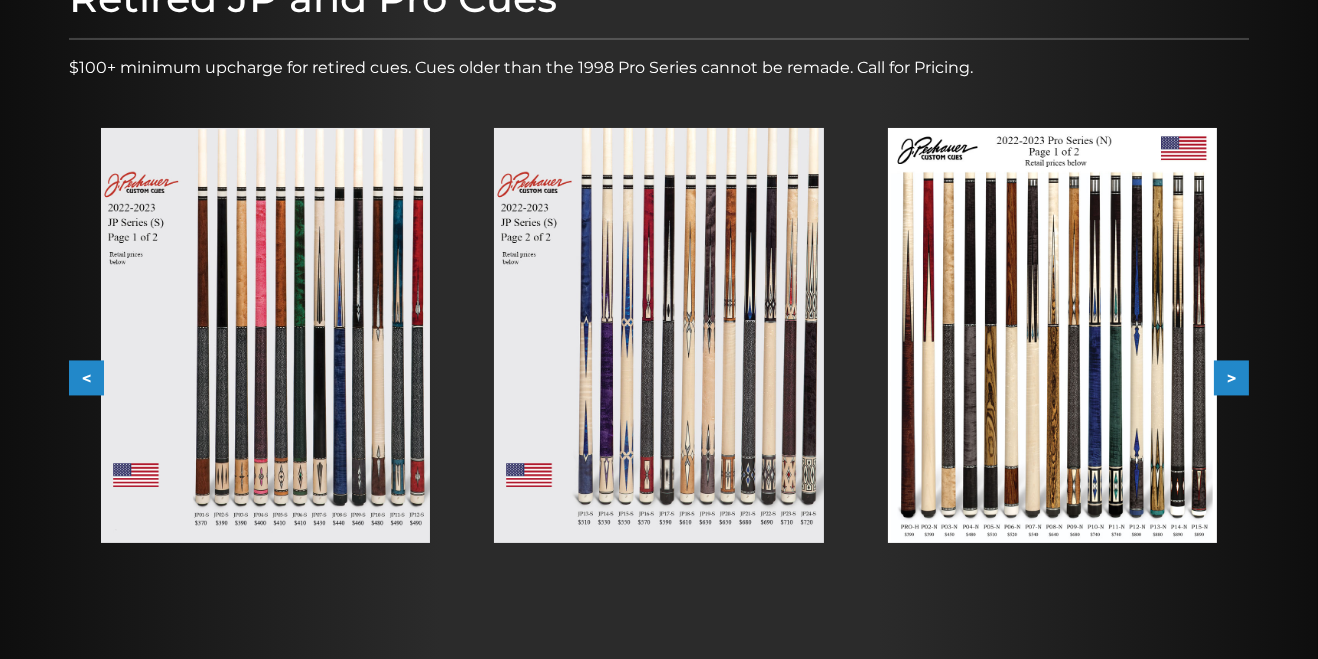 scroll, scrollTop: 0, scrollLeft: 0, axis: both 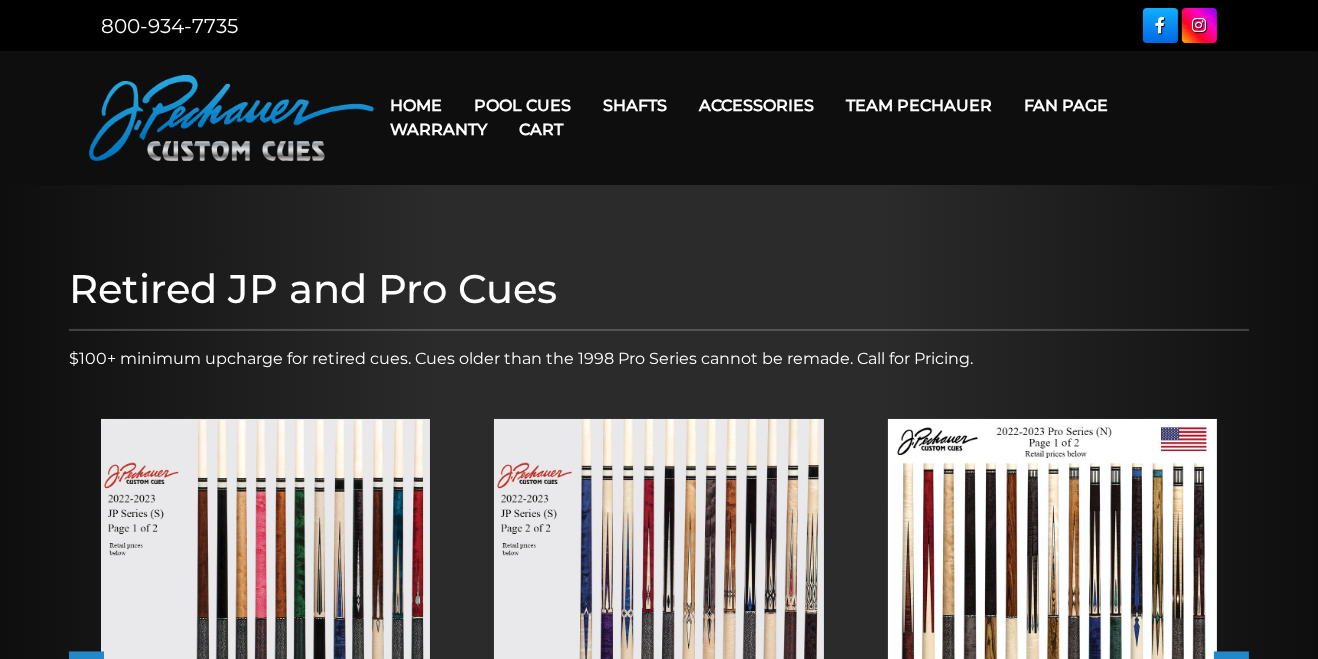 click on "Cart" at bounding box center [541, 129] 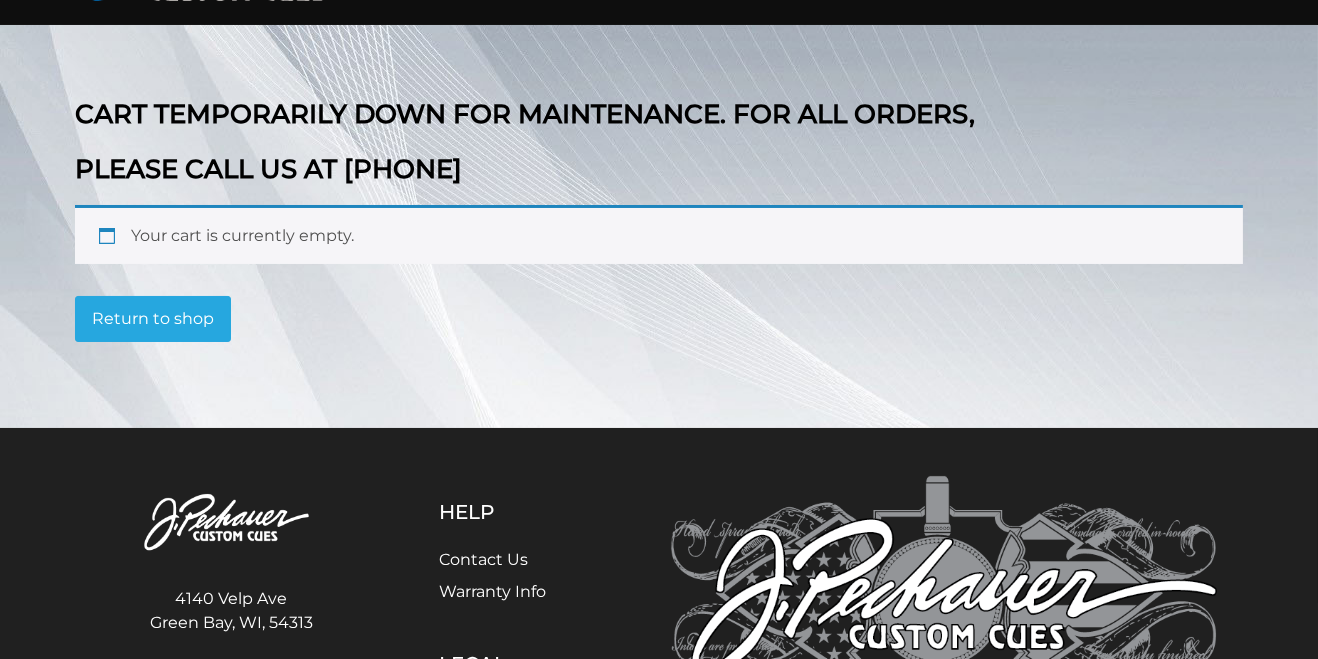 scroll, scrollTop: 0, scrollLeft: 0, axis: both 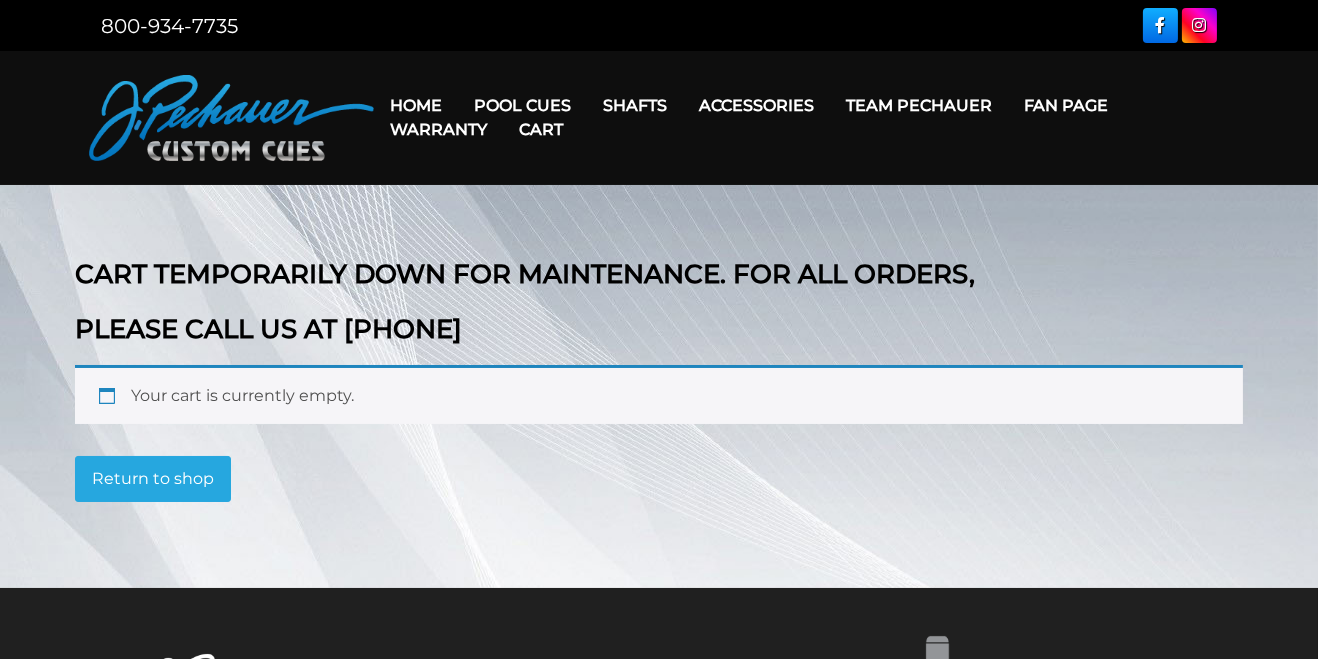 click on "Cart" at bounding box center (541, 129) 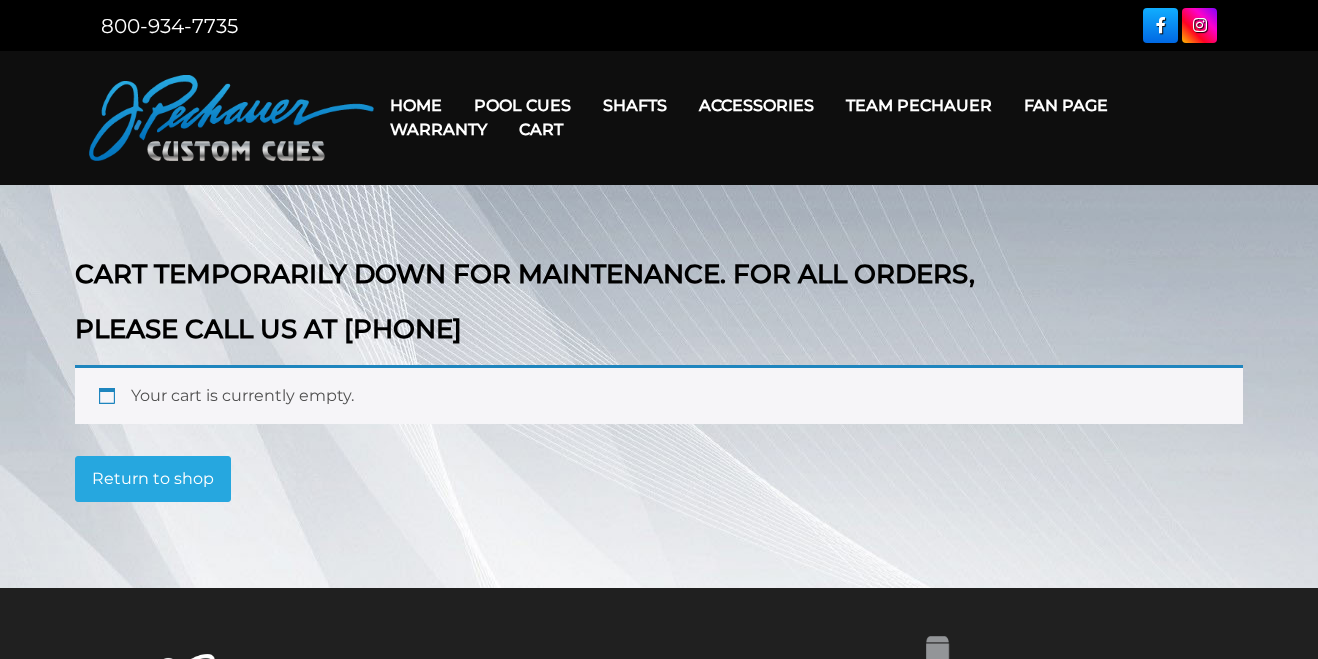 scroll, scrollTop: 0, scrollLeft: 0, axis: both 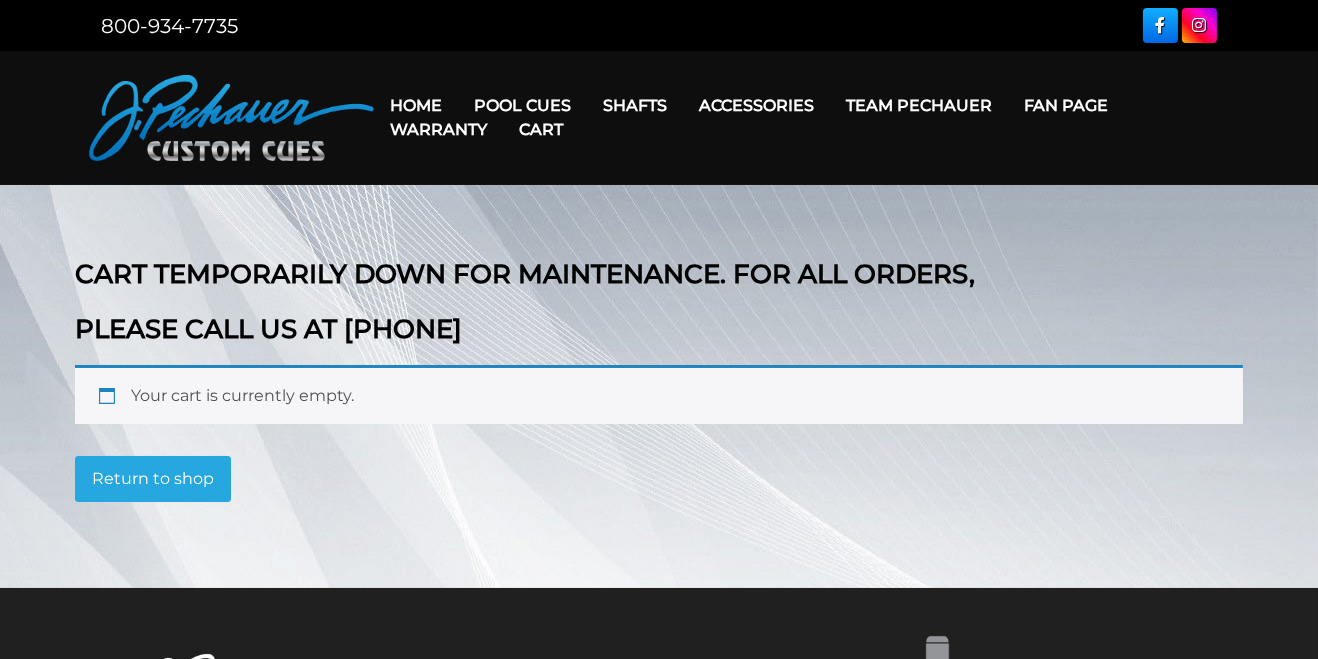click on "Cart" at bounding box center (541, 129) 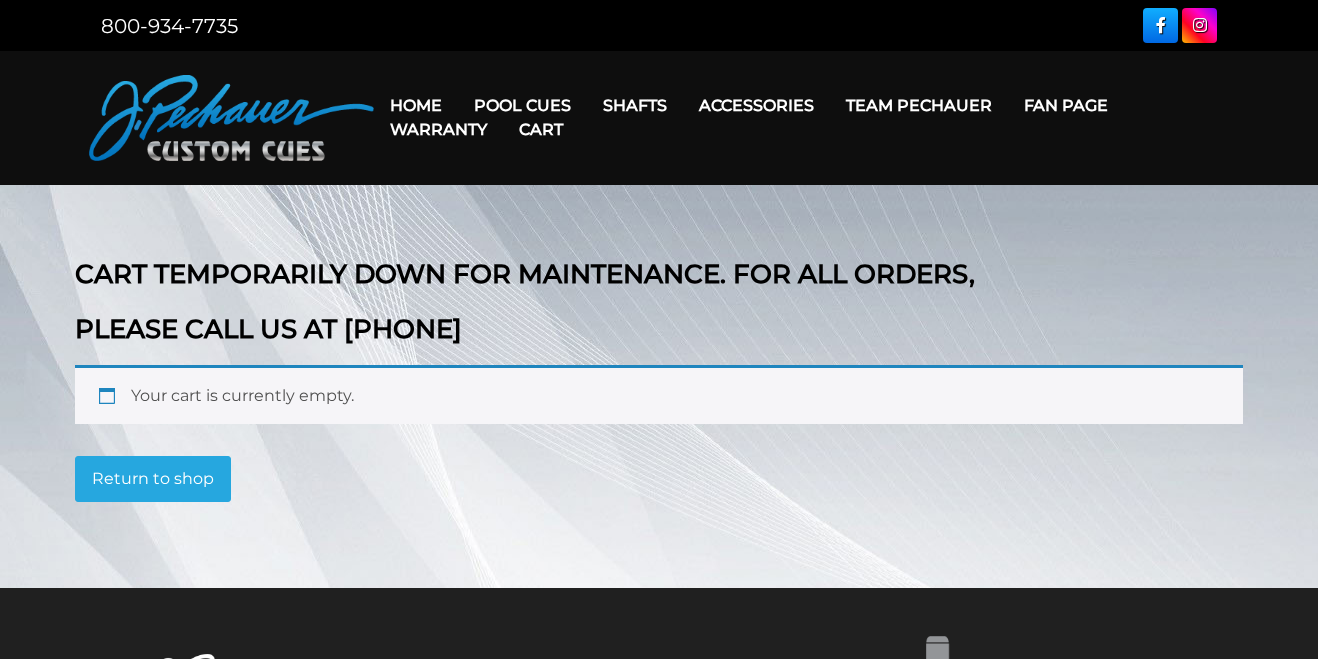 scroll, scrollTop: 0, scrollLeft: 0, axis: both 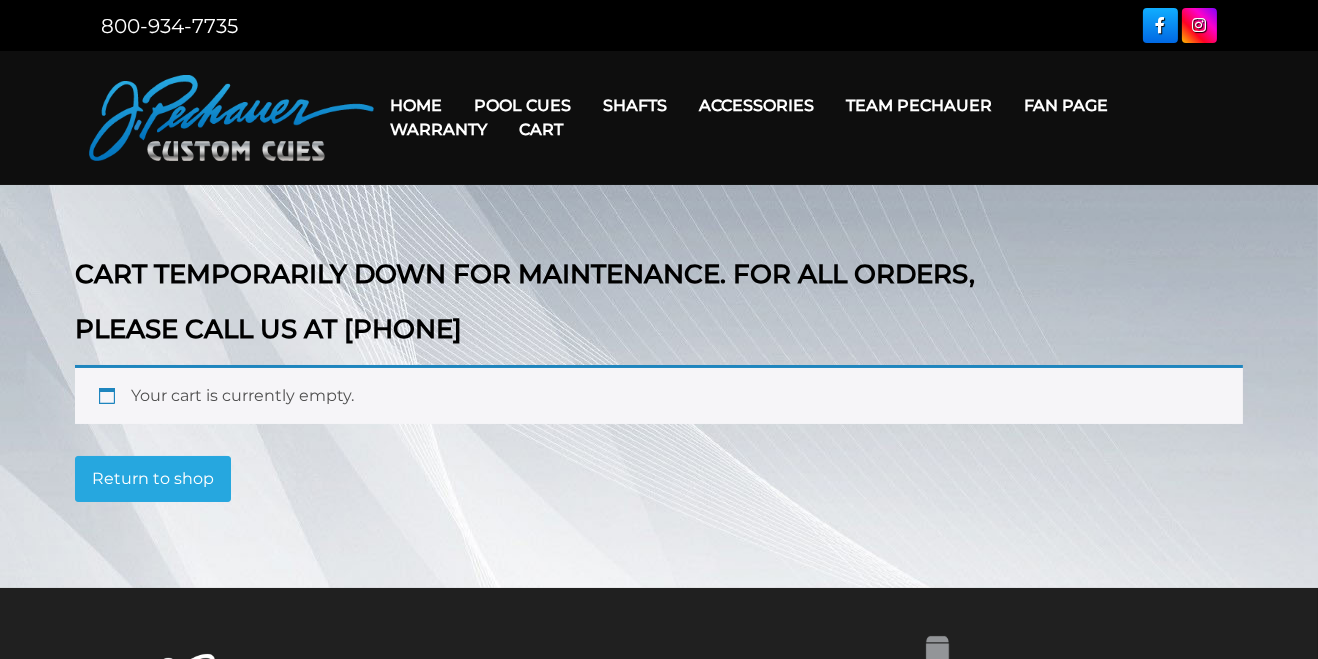 click on "Cart" at bounding box center [541, 129] 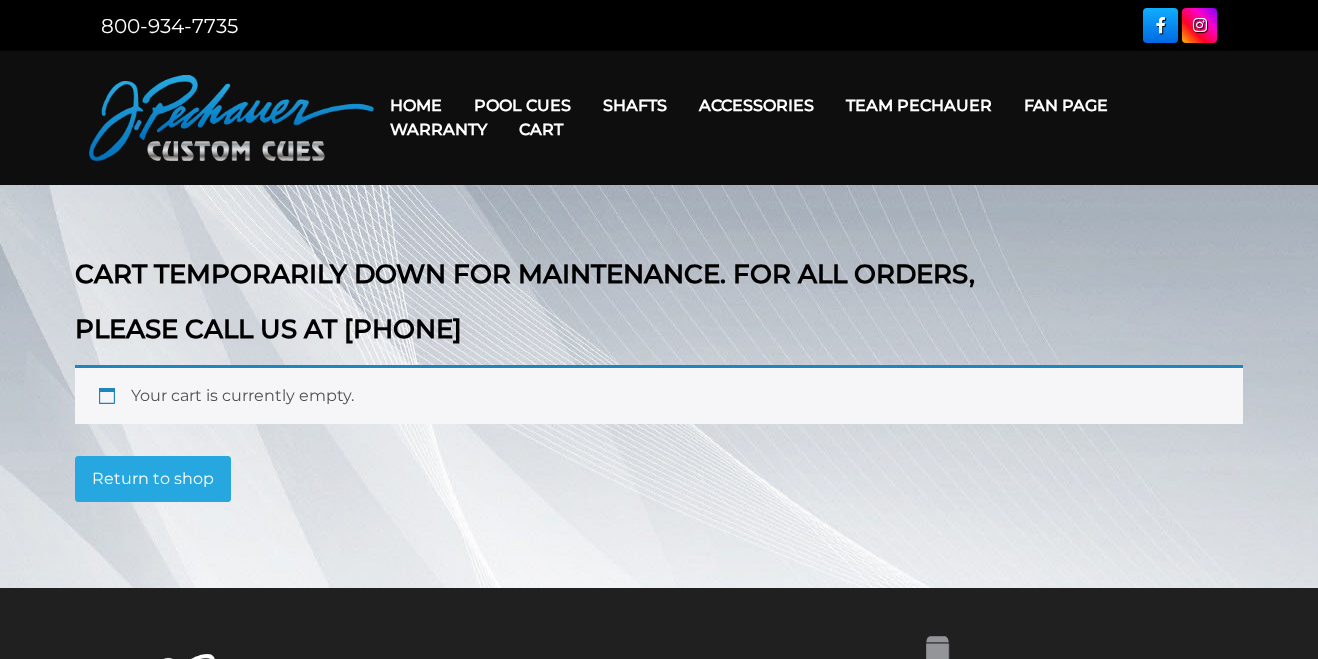 scroll, scrollTop: 0, scrollLeft: 0, axis: both 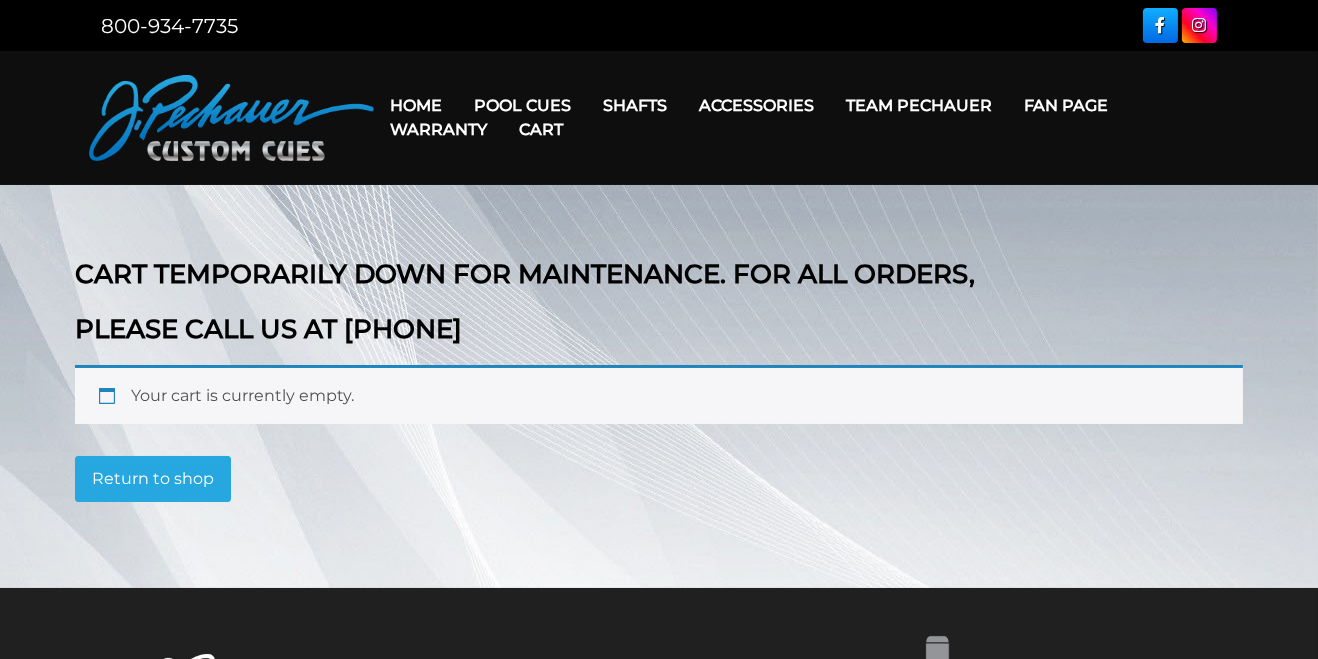click on "Cart" at bounding box center (541, 129) 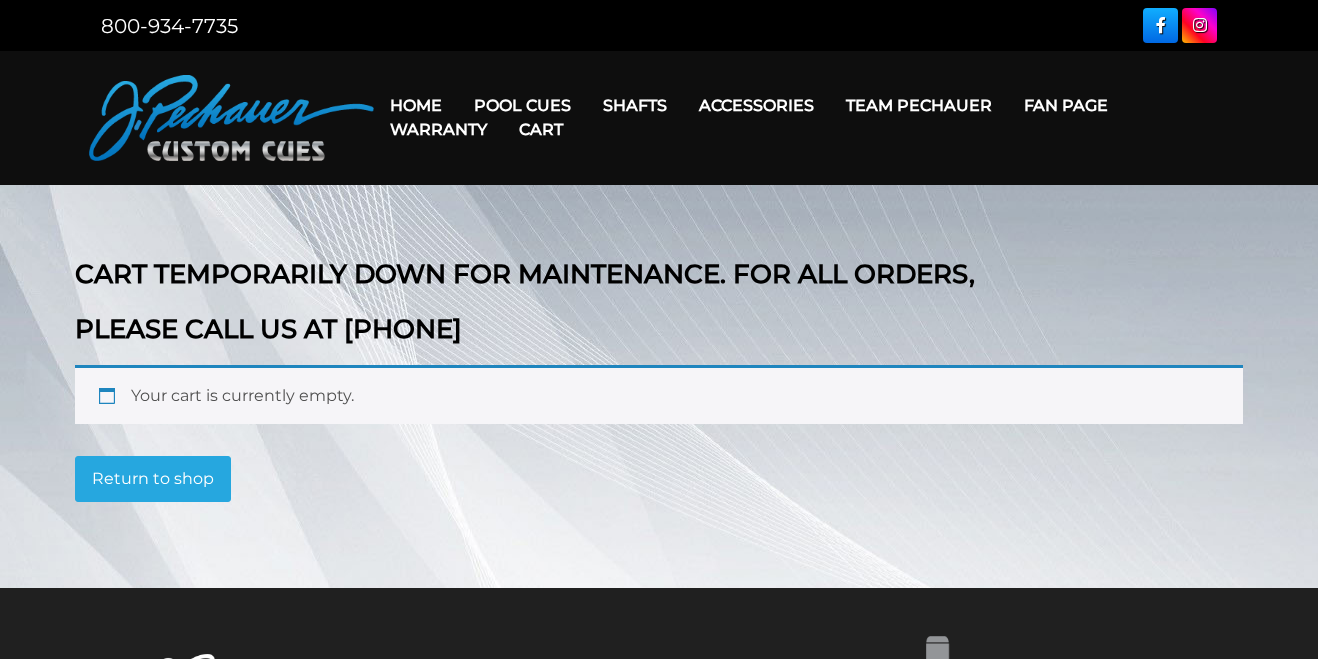 scroll, scrollTop: 0, scrollLeft: 0, axis: both 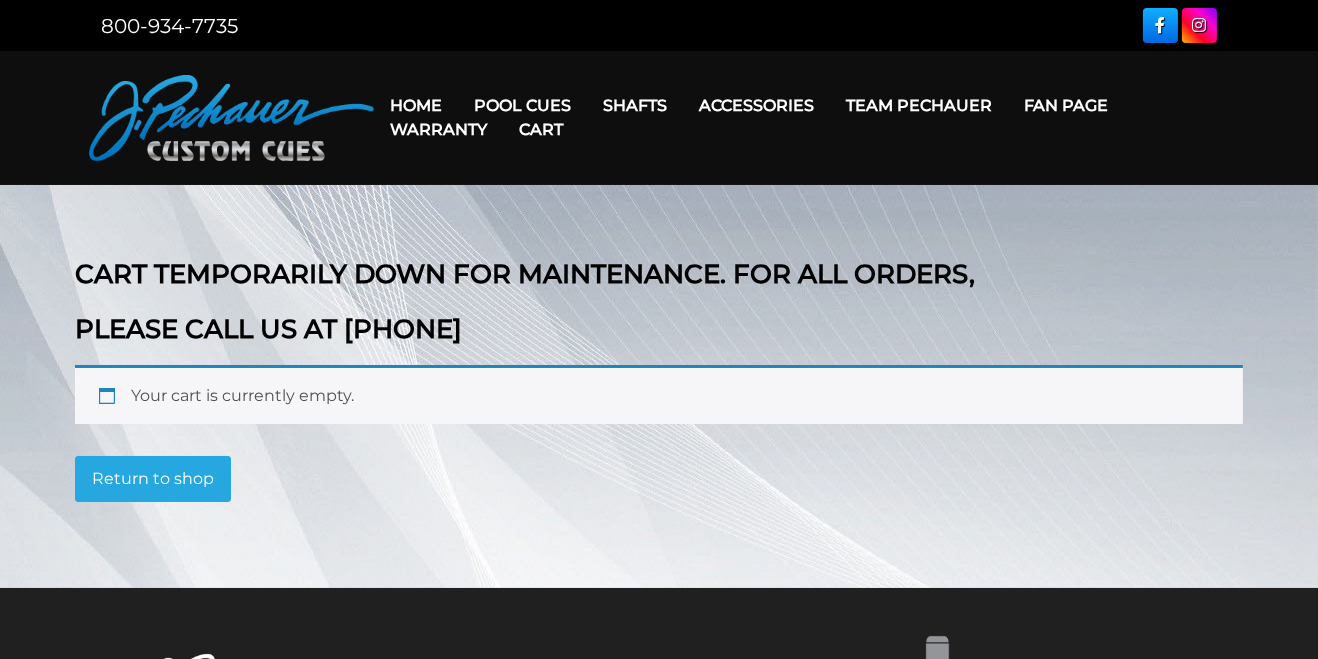 click on "Cart" at bounding box center (541, 129) 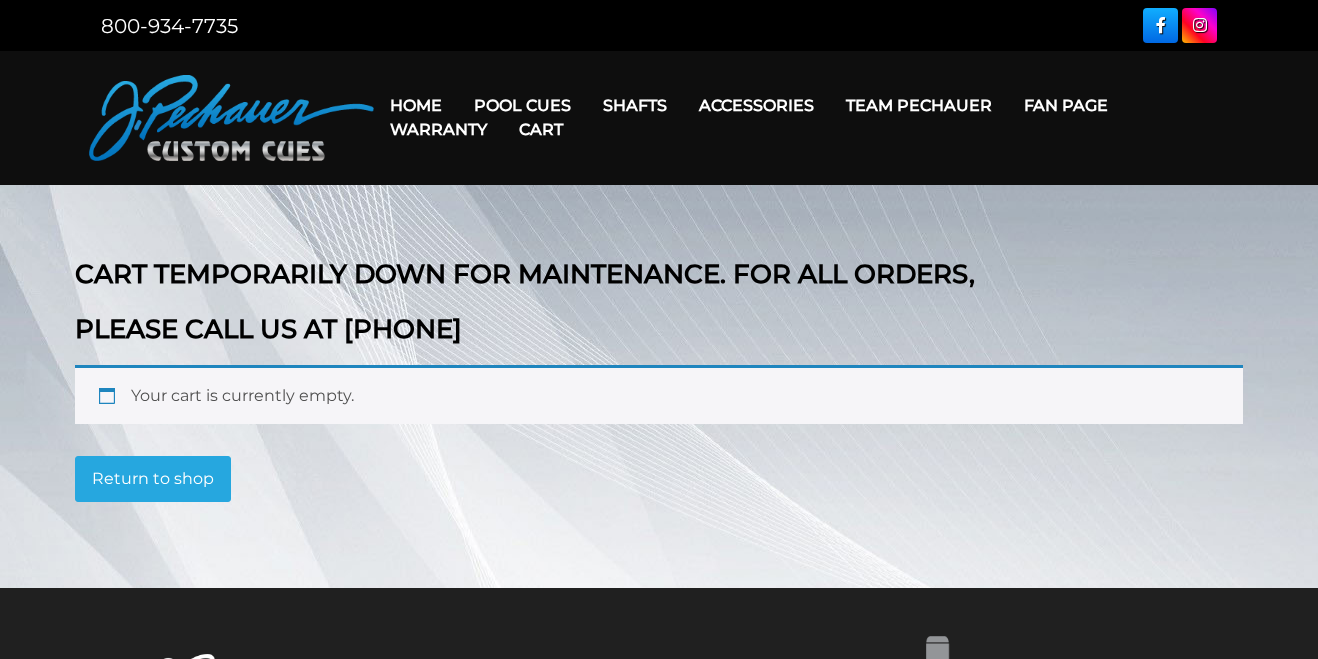 scroll, scrollTop: 0, scrollLeft: 0, axis: both 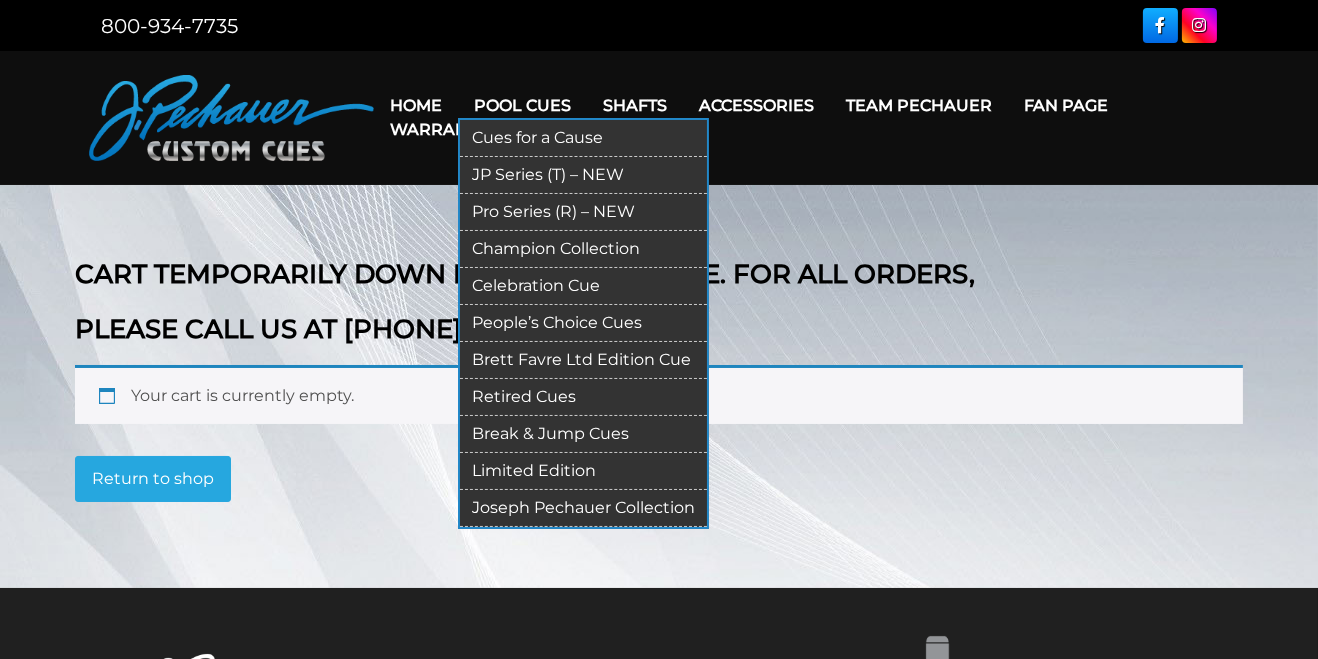 click on "Break & Jump Cues" at bounding box center (583, 434) 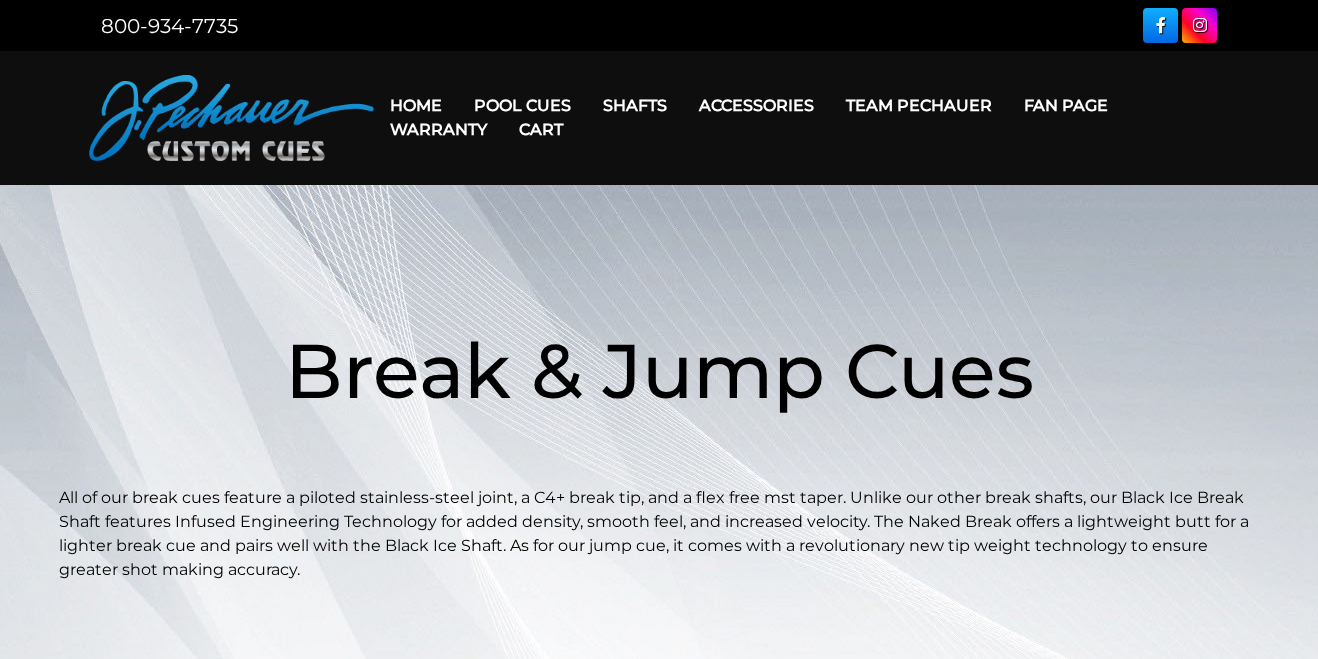 scroll, scrollTop: 0, scrollLeft: 0, axis: both 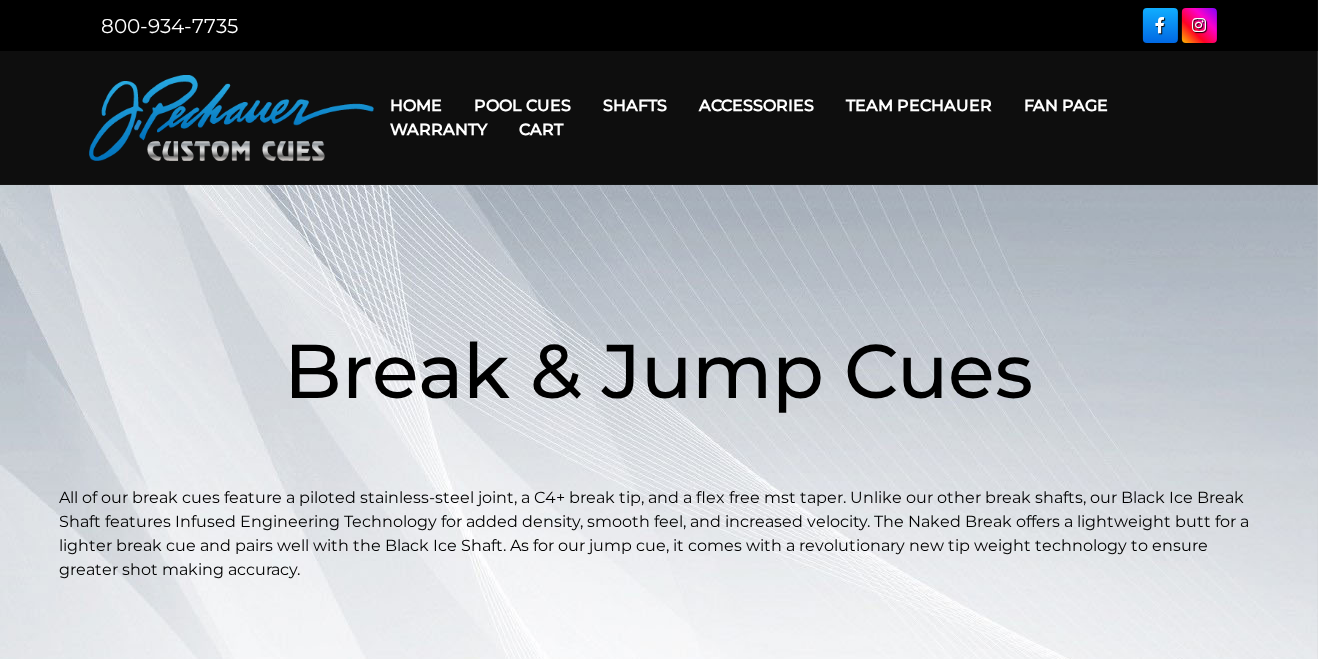 click on "Cart" at bounding box center (541, 129) 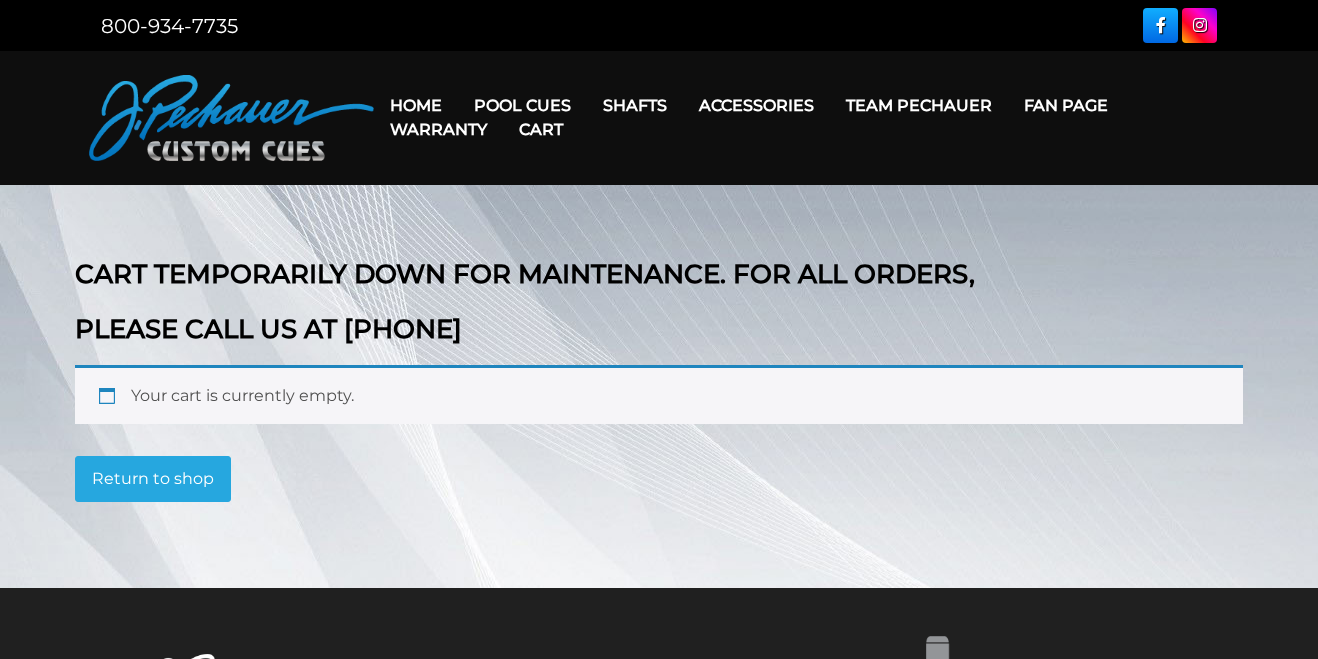 scroll, scrollTop: 0, scrollLeft: 0, axis: both 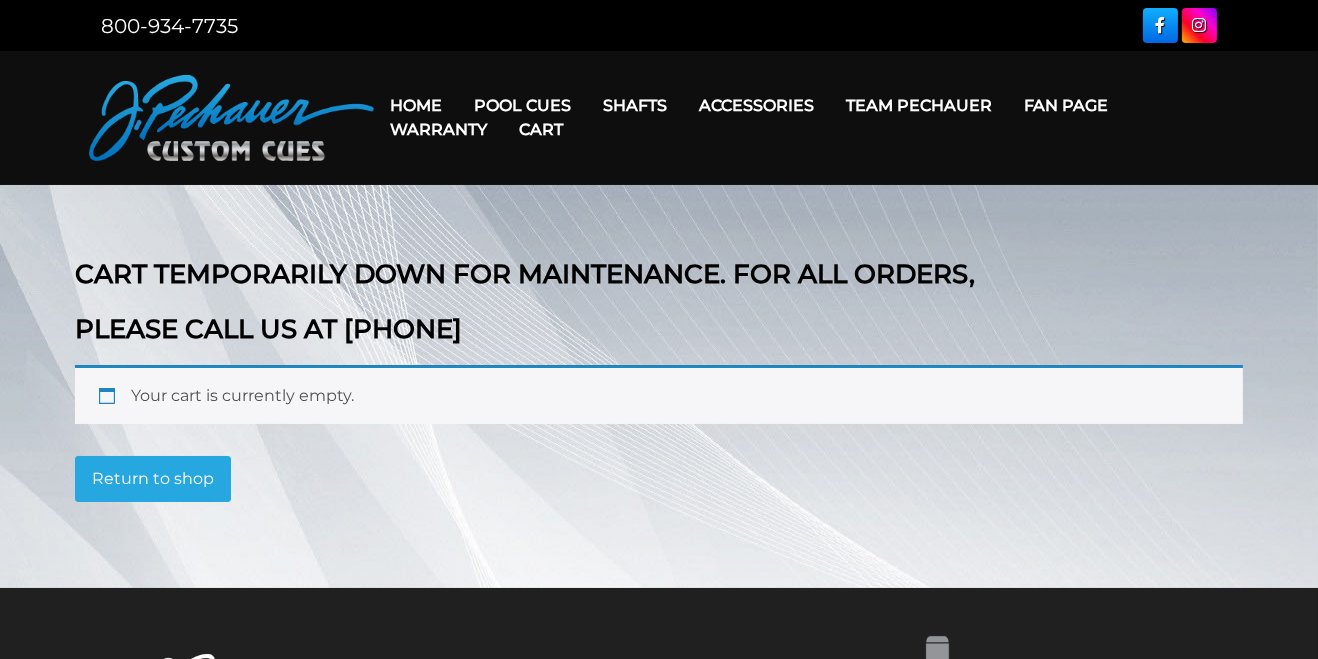 click on "Cart" at bounding box center (541, 129) 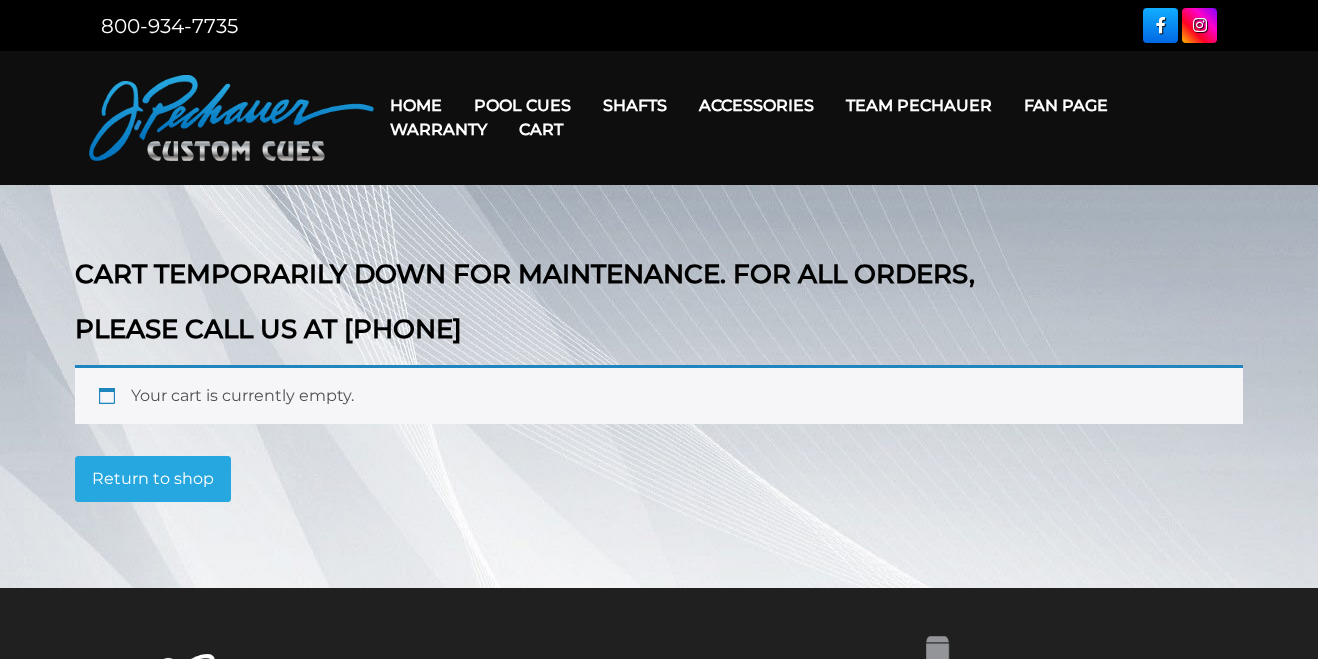 scroll, scrollTop: 0, scrollLeft: 0, axis: both 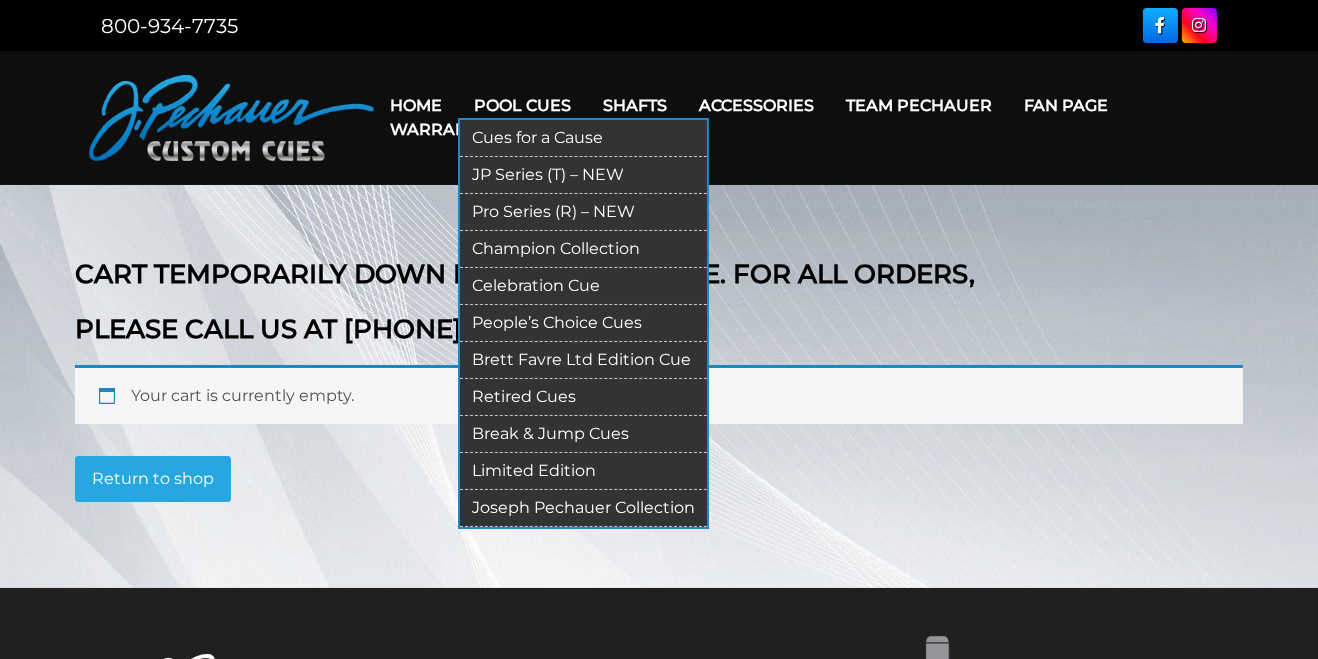 click on "Retired Cues" at bounding box center (583, 397) 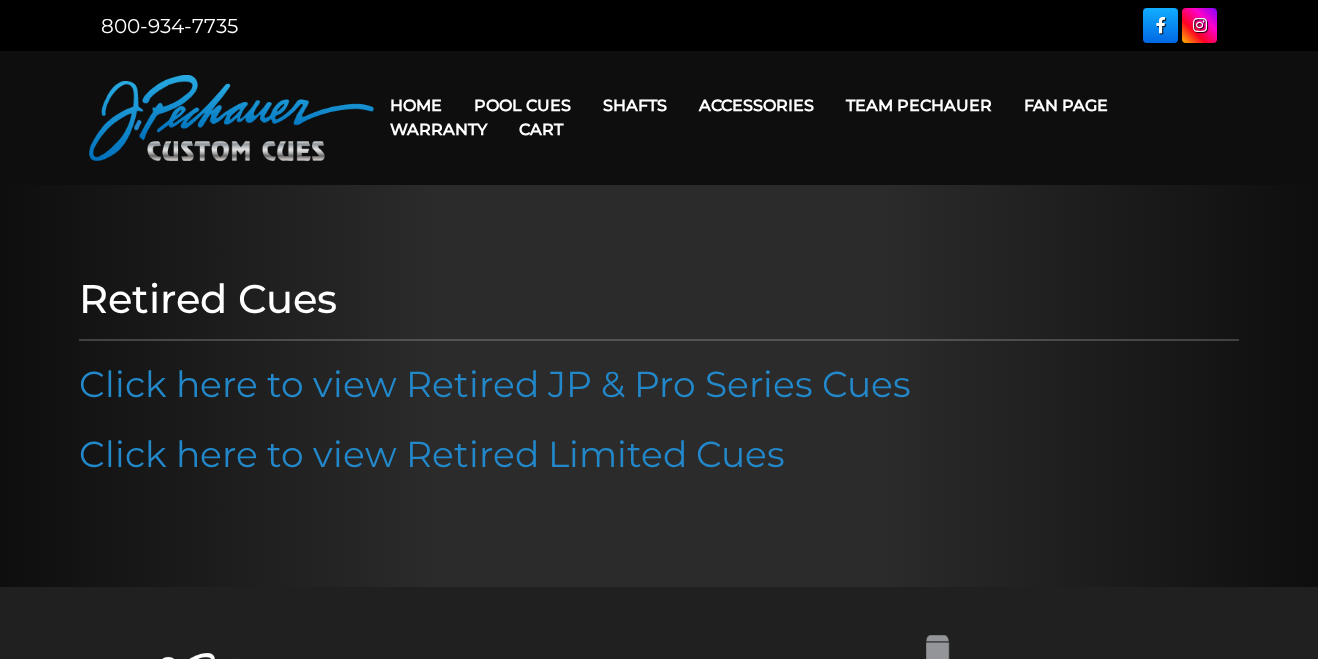 scroll, scrollTop: 0, scrollLeft: 0, axis: both 